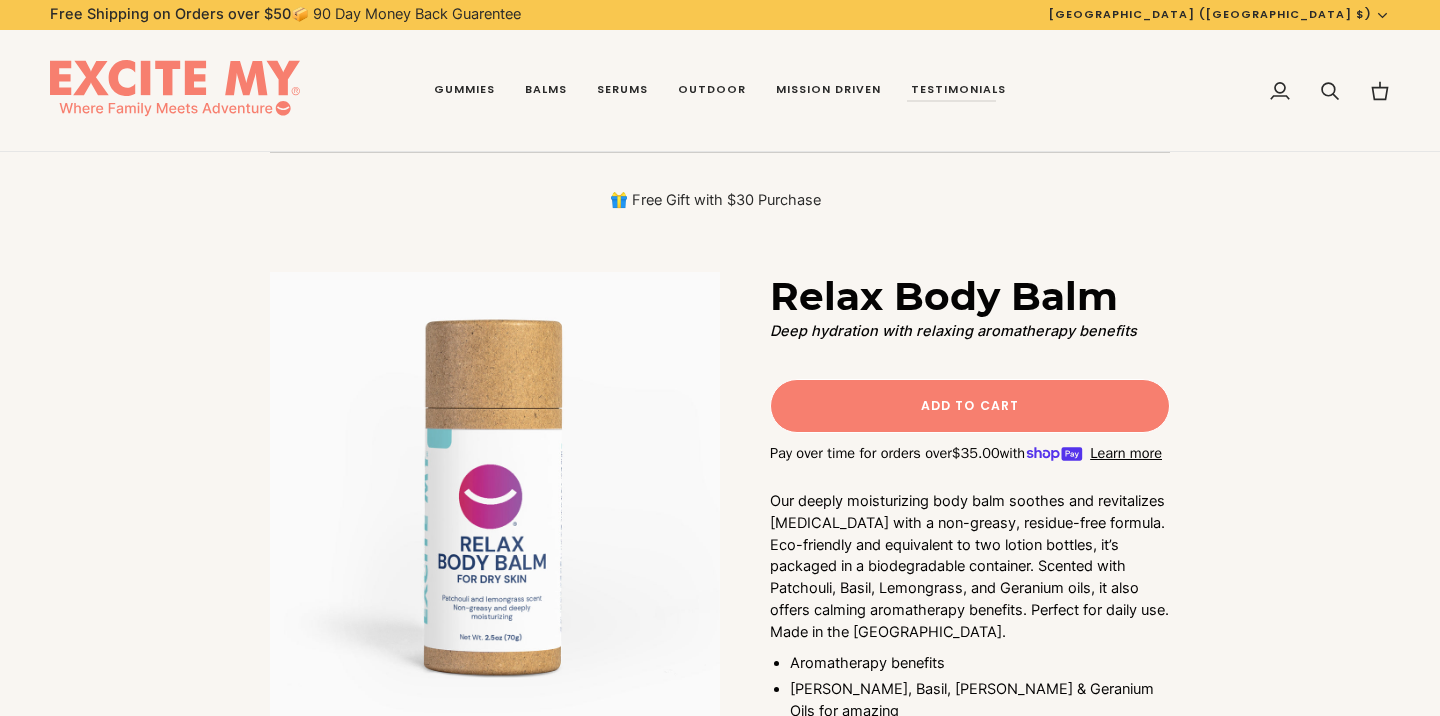 scroll, scrollTop: 0, scrollLeft: 0, axis: both 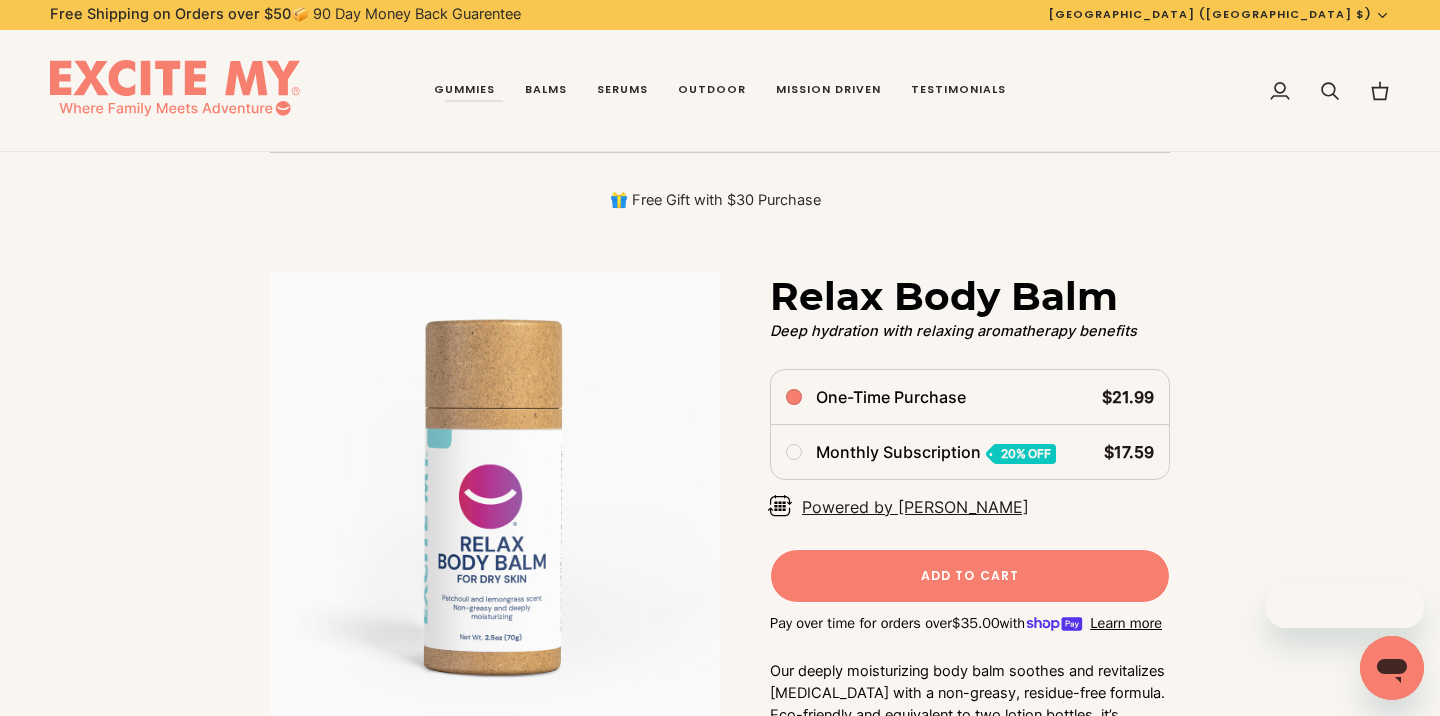 click at bounding box center (175, 91) 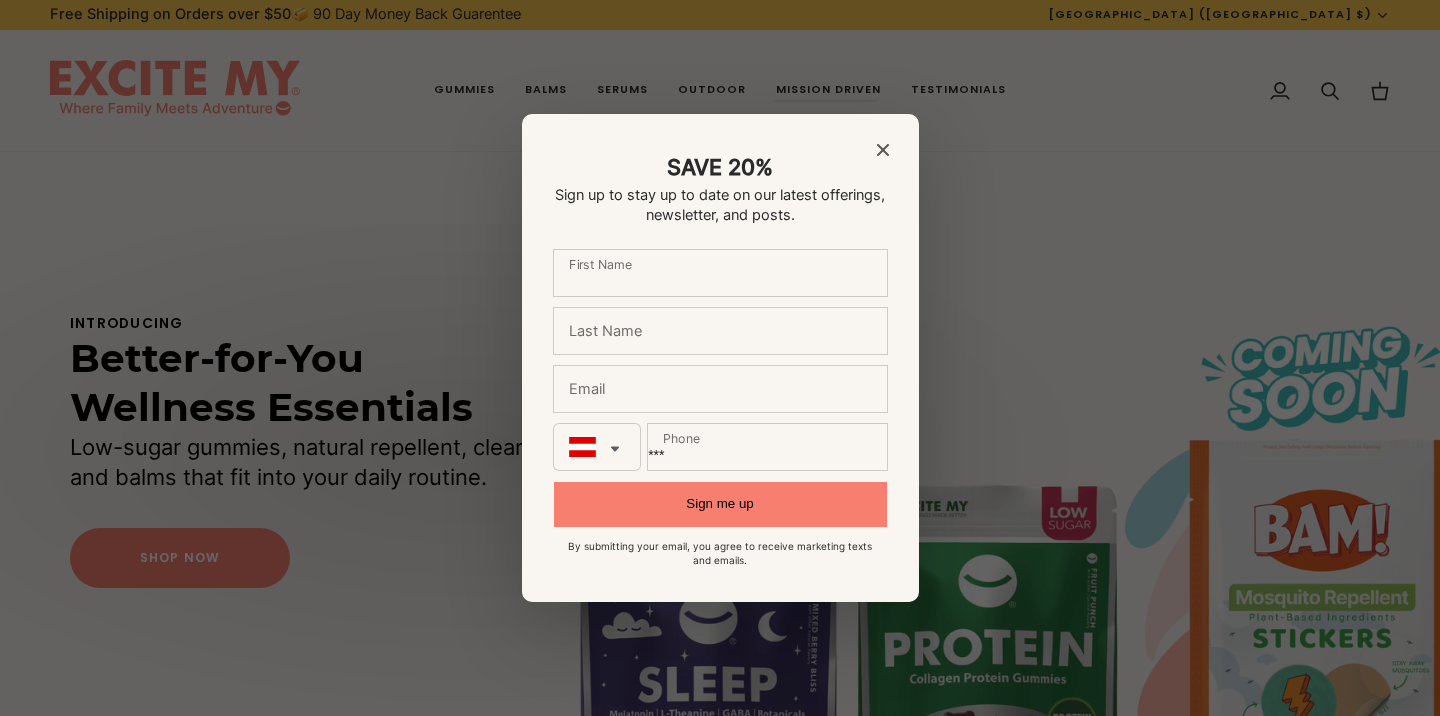 scroll, scrollTop: 0, scrollLeft: 0, axis: both 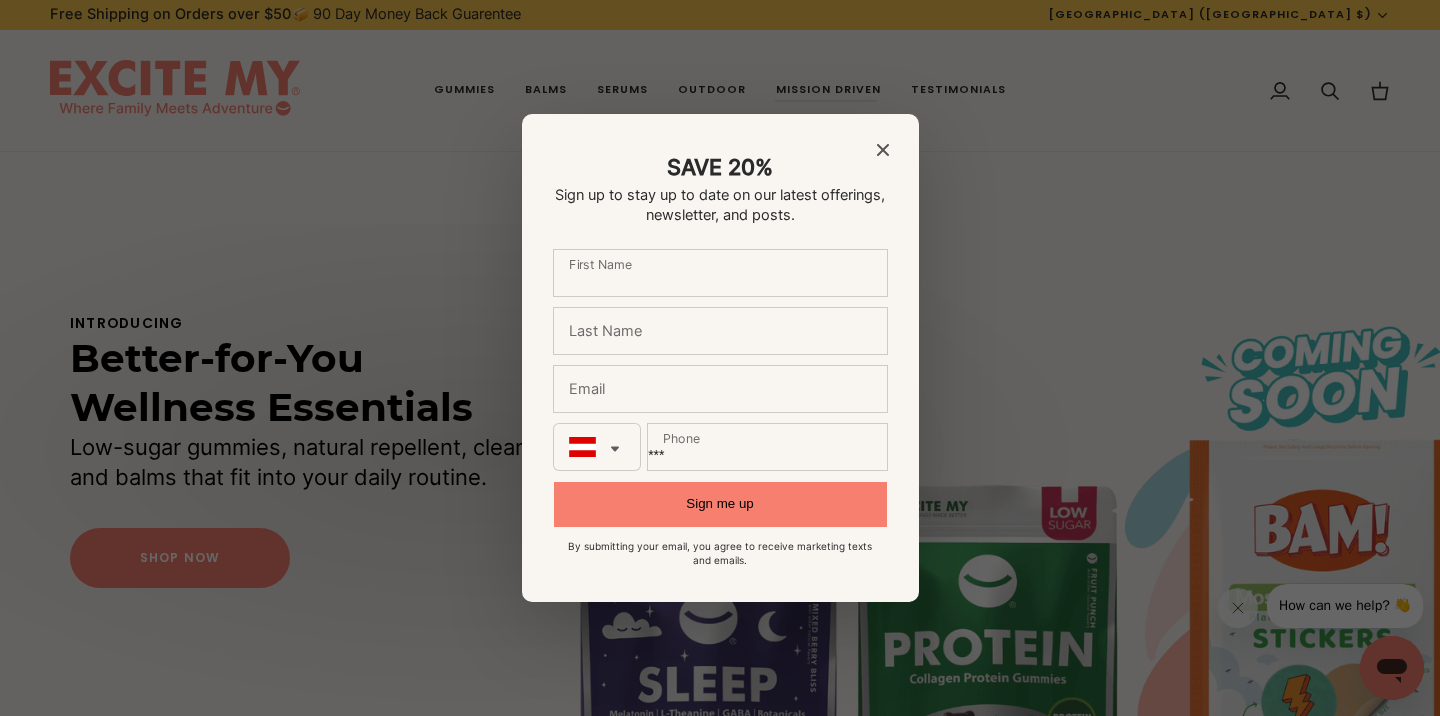 click 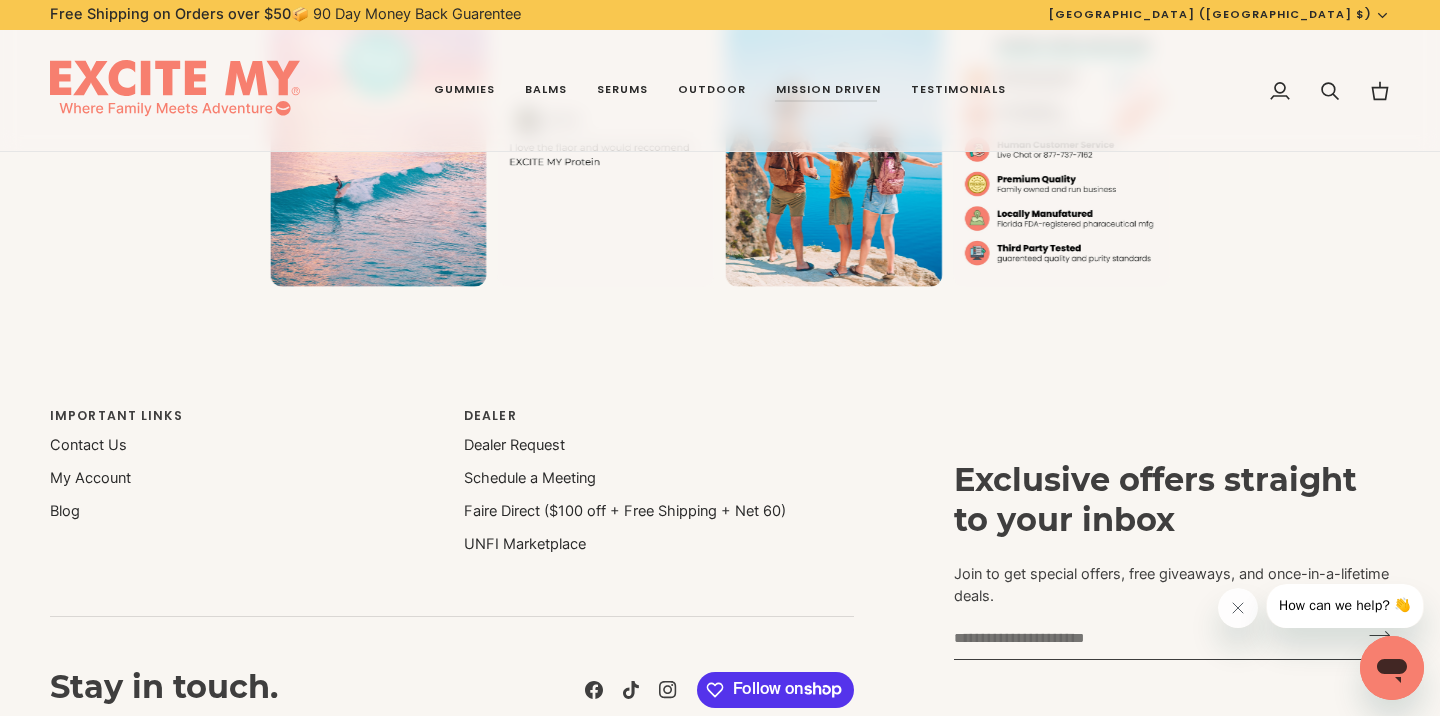 scroll, scrollTop: 7829, scrollLeft: 0, axis: vertical 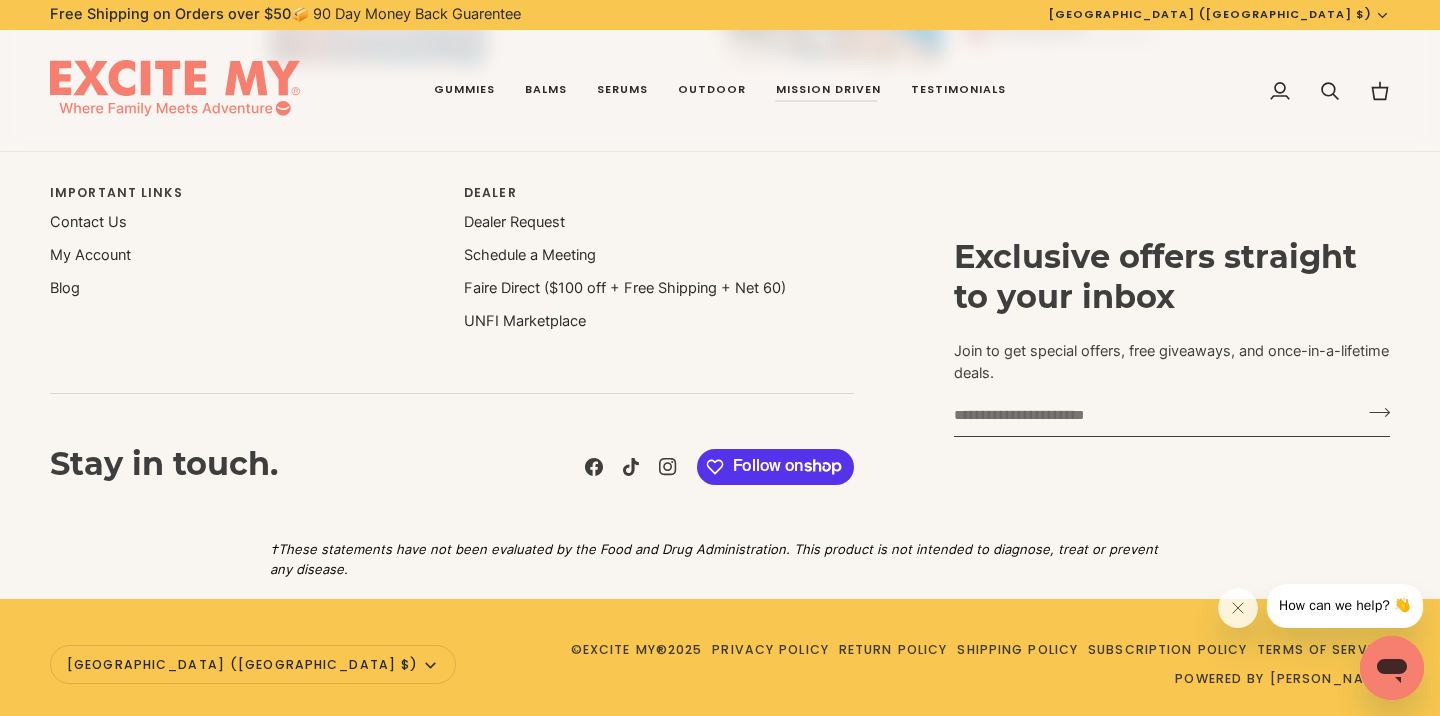 drag, startPoint x: 959, startPoint y: 251, endPoint x: 1109, endPoint y: 274, distance: 151.75308 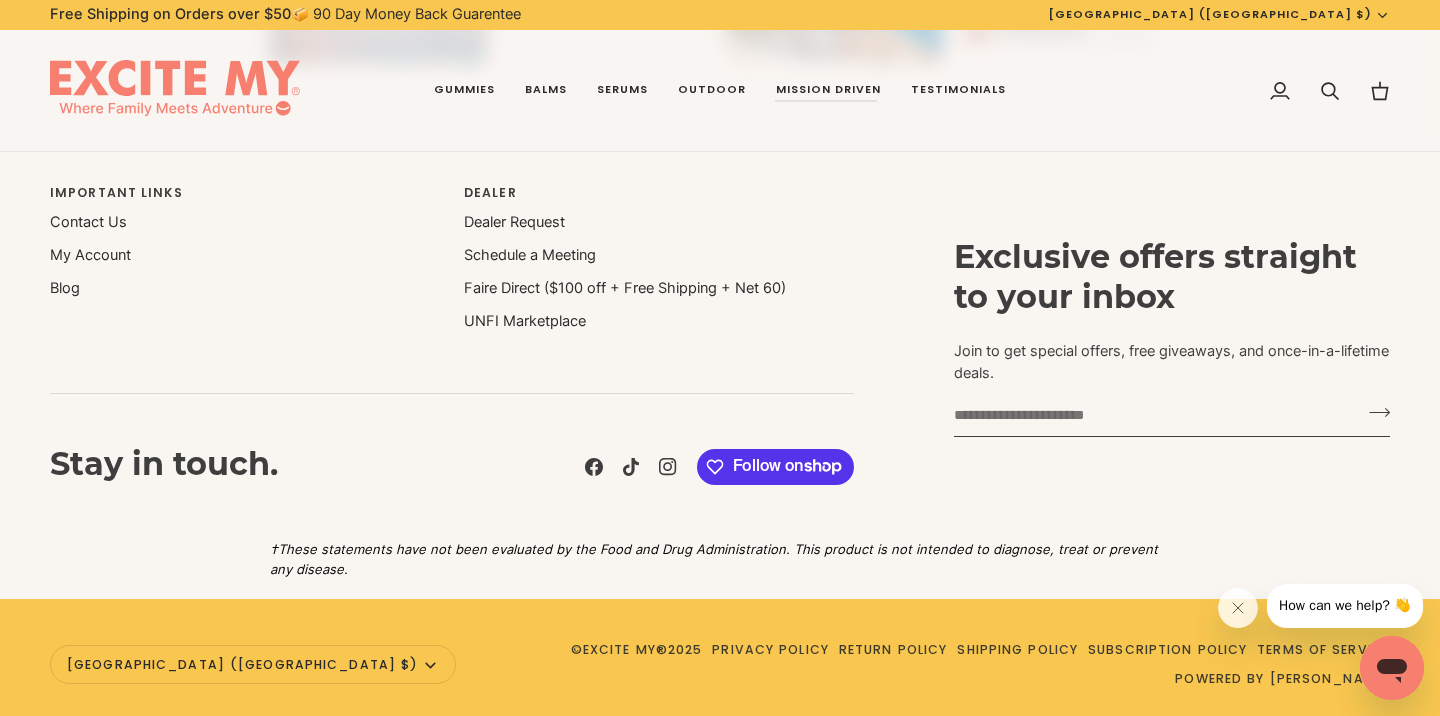 click on "Exclusive offers straight to your inbox" at bounding box center [1172, 277] 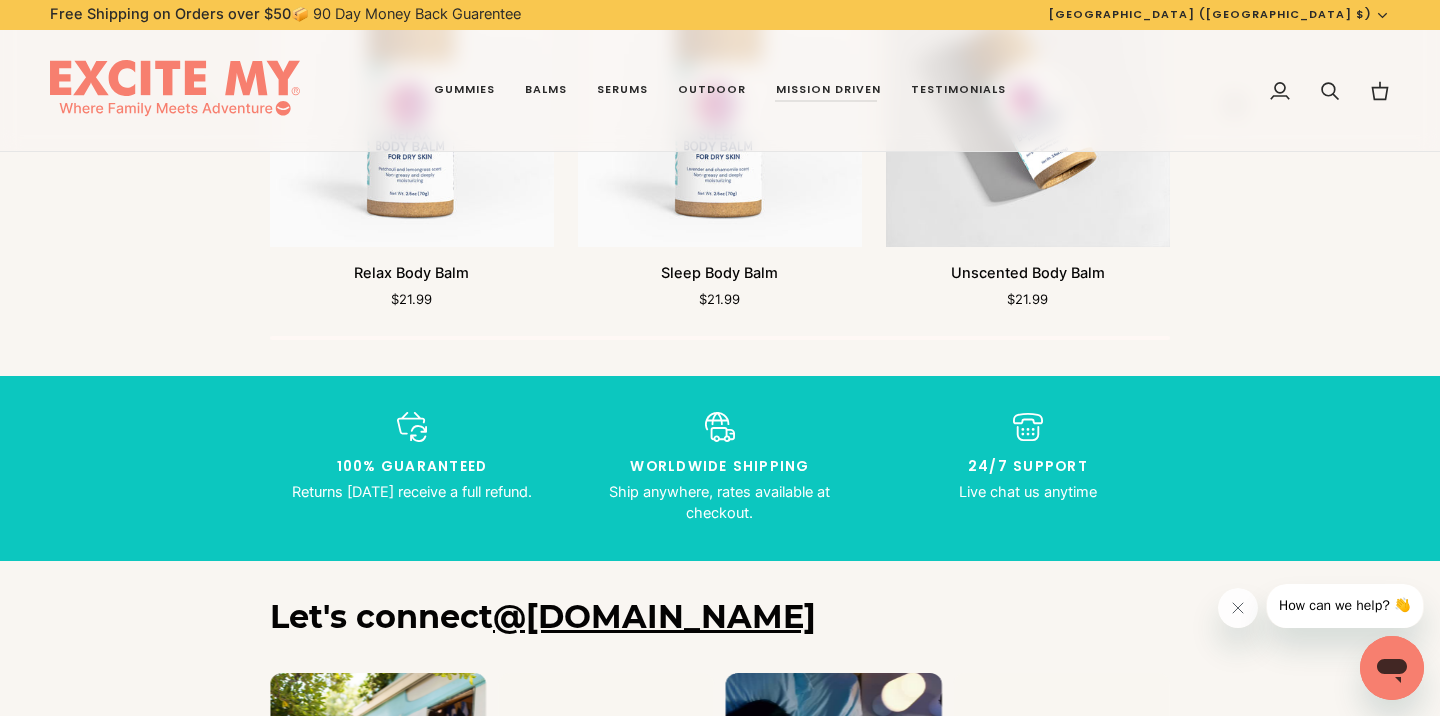 scroll, scrollTop: 6899, scrollLeft: 0, axis: vertical 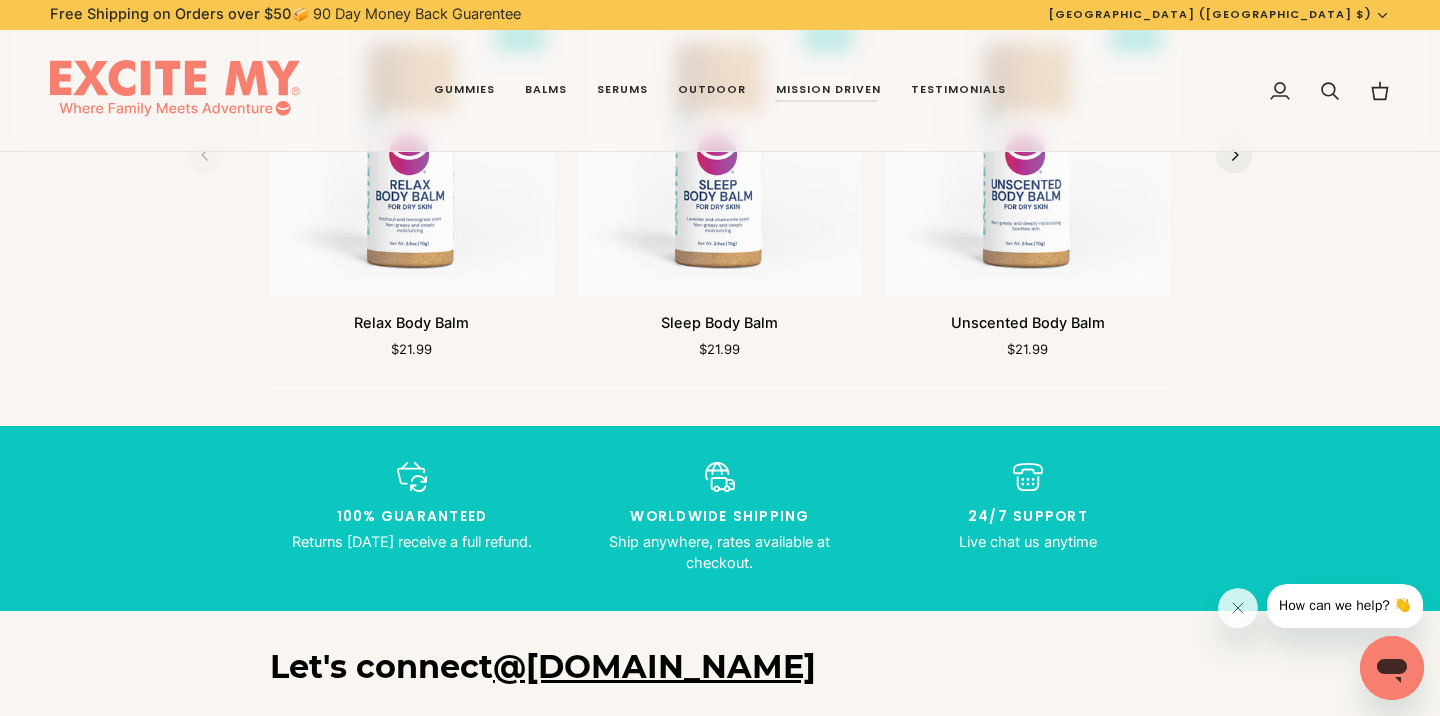 drag, startPoint x: 720, startPoint y: 481, endPoint x: 569, endPoint y: 462, distance: 152.19067 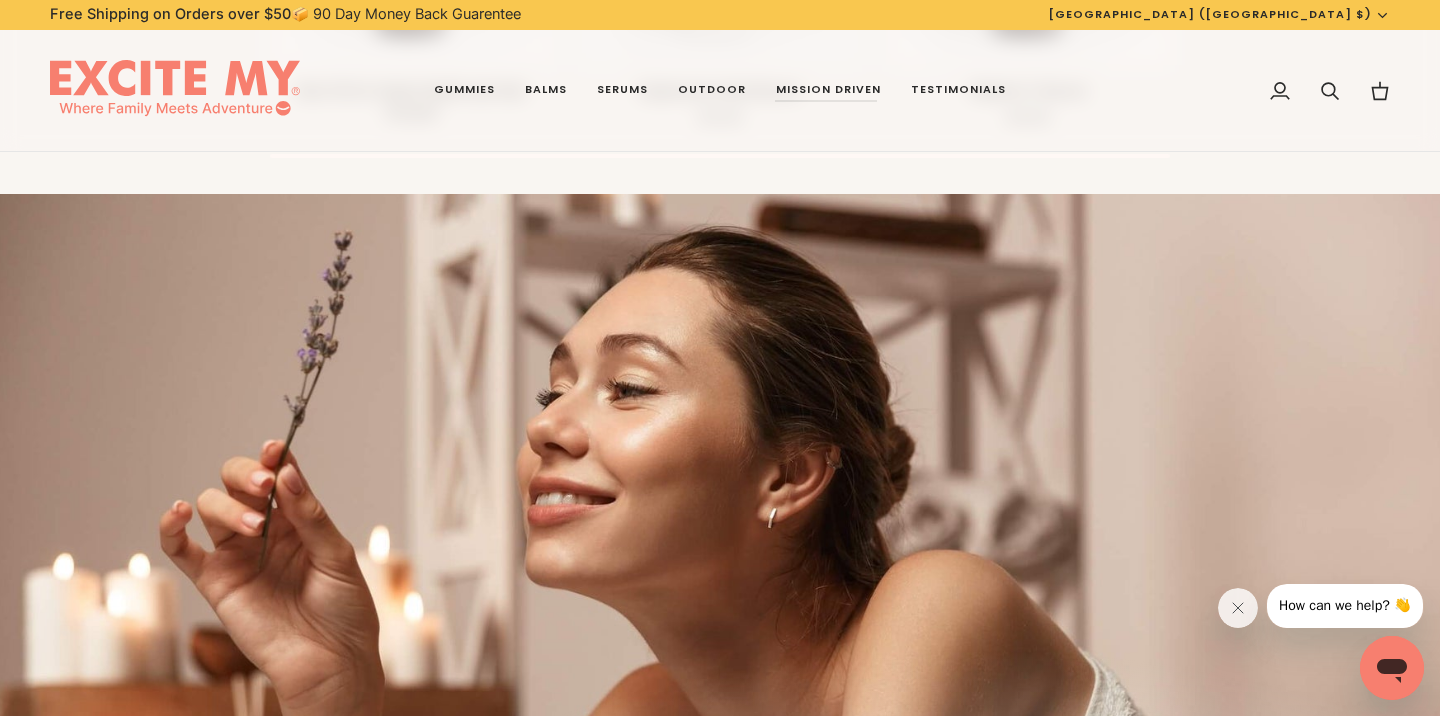 scroll, scrollTop: 5638, scrollLeft: 0, axis: vertical 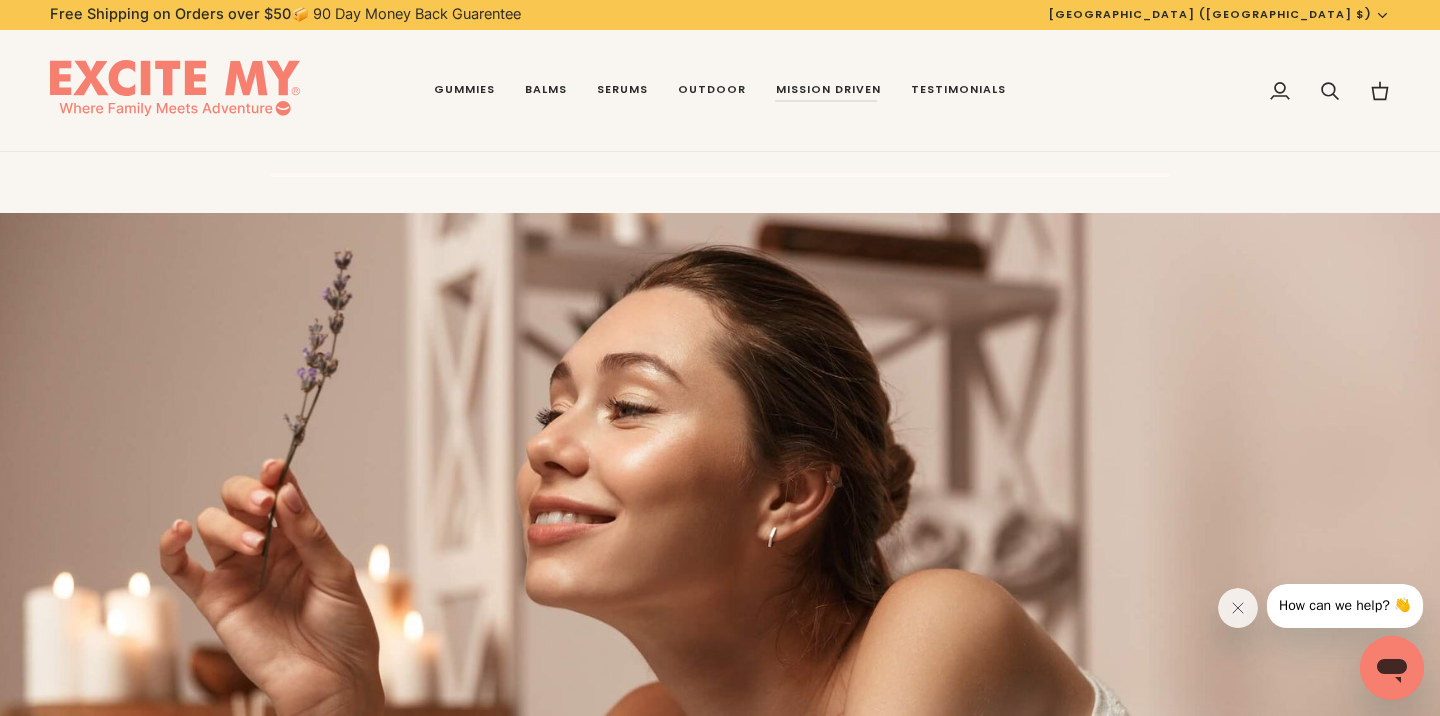 drag, startPoint x: 52, startPoint y: 13, endPoint x: 277, endPoint y: 12, distance: 225.00223 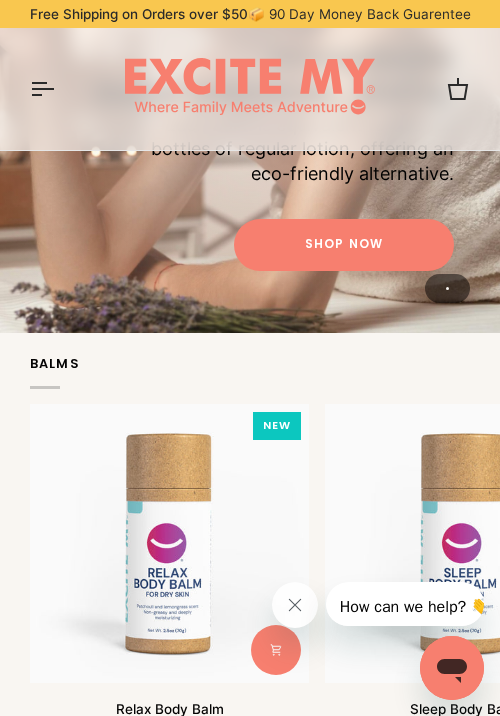 scroll, scrollTop: 4858, scrollLeft: 0, axis: vertical 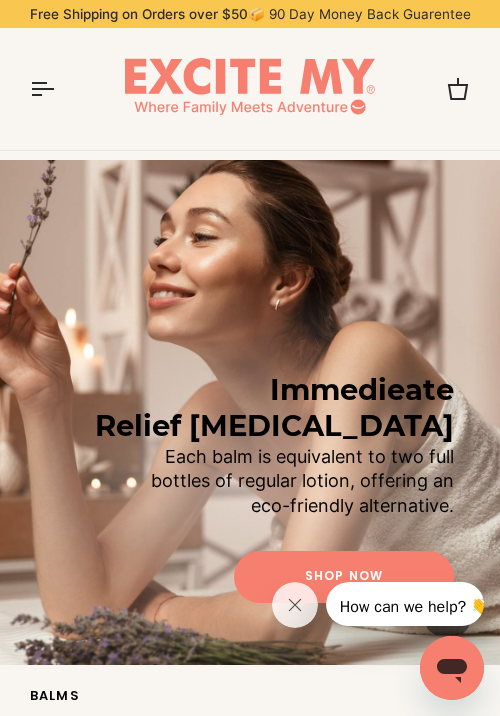 click on "Free Shipping on Orders over $50" at bounding box center [139, 14] 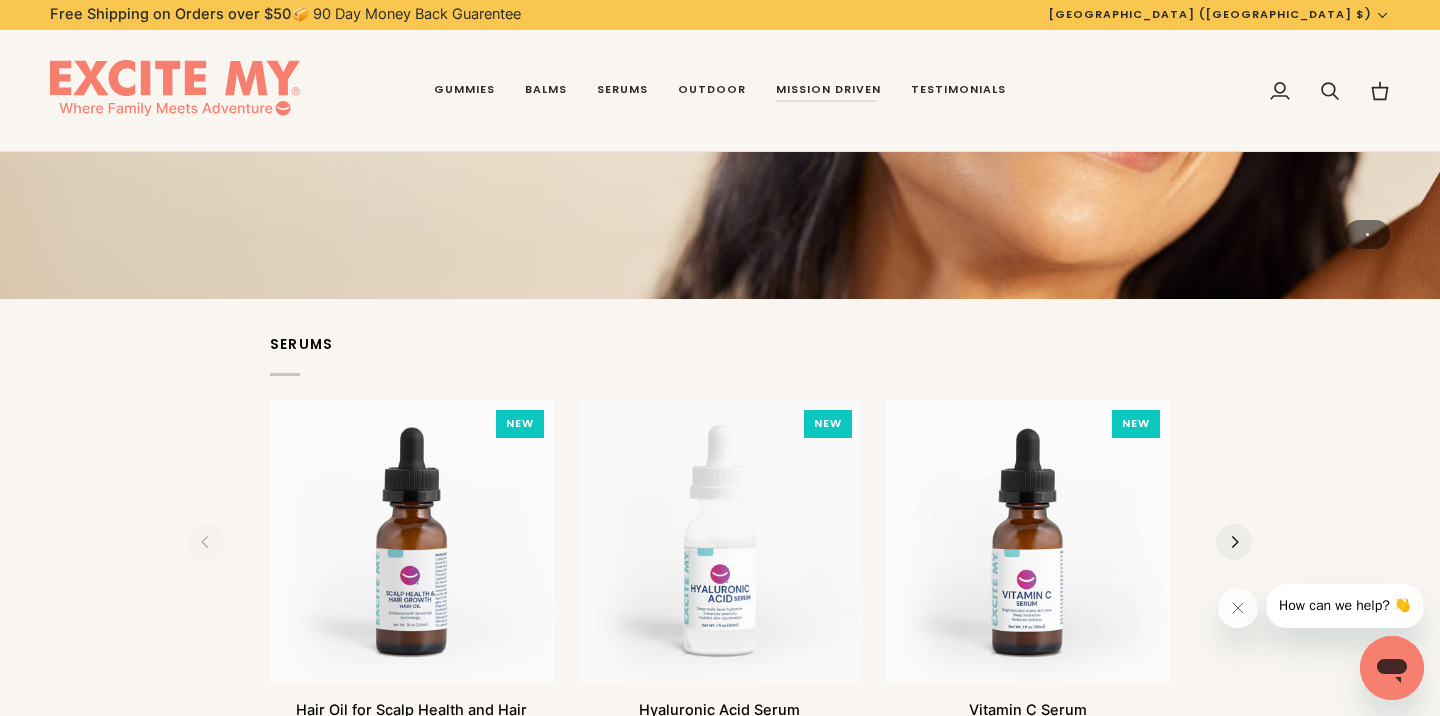 scroll, scrollTop: 5577, scrollLeft: 0, axis: vertical 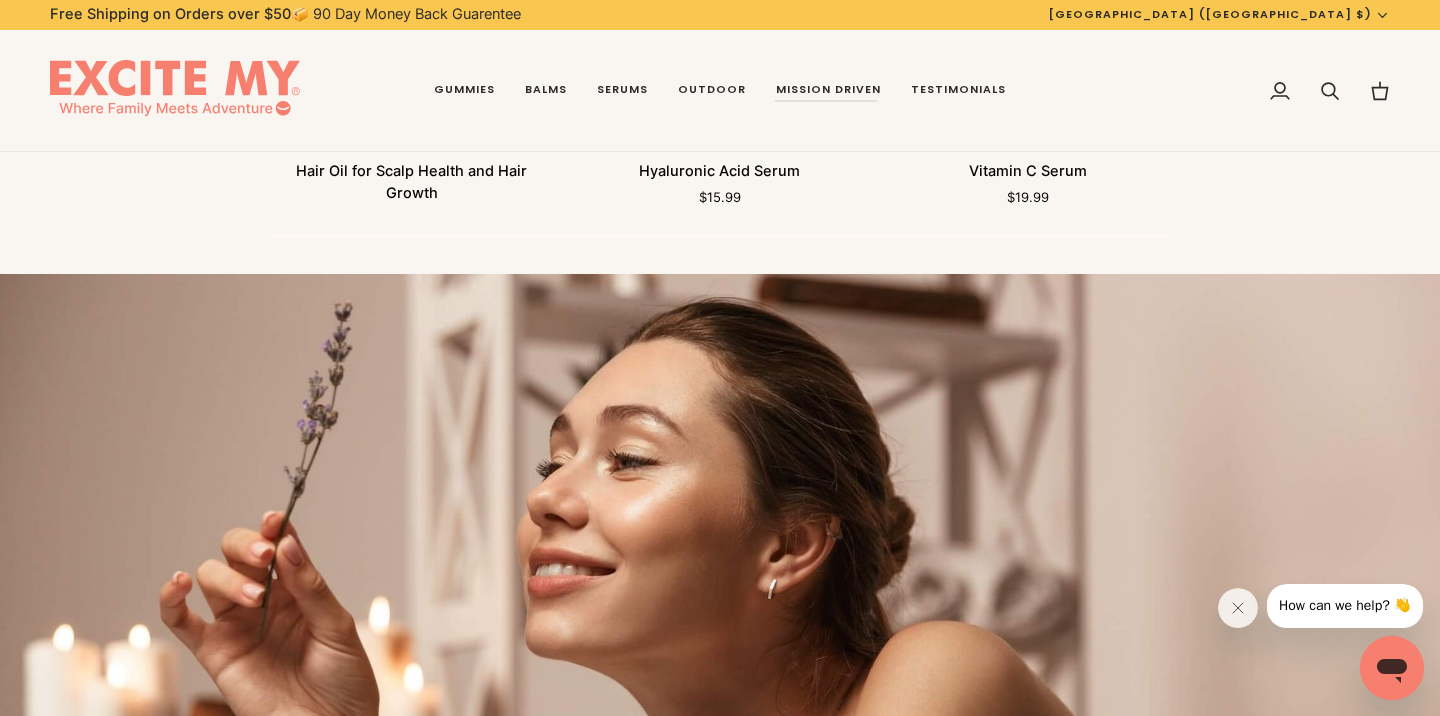 drag, startPoint x: 33, startPoint y: 9, endPoint x: 259, endPoint y: 15, distance: 226.07964 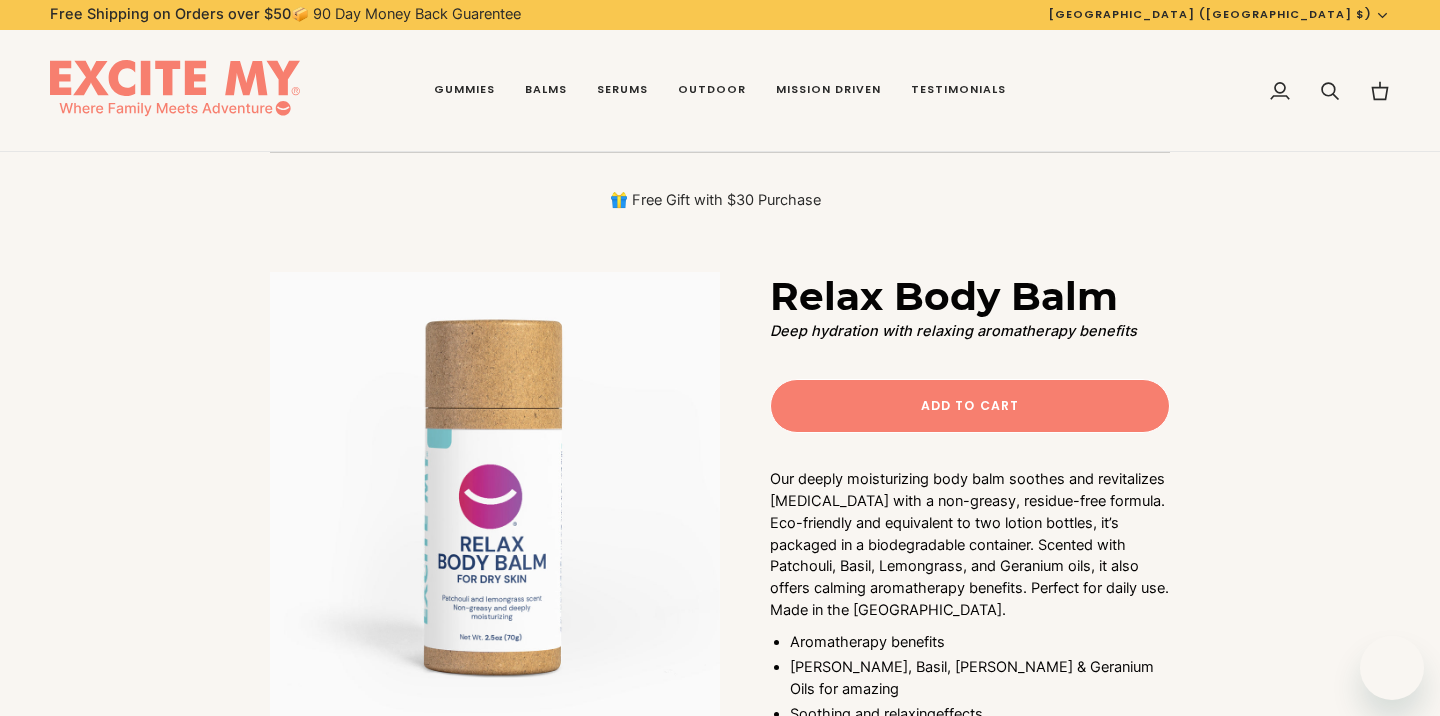 scroll, scrollTop: 0, scrollLeft: 0, axis: both 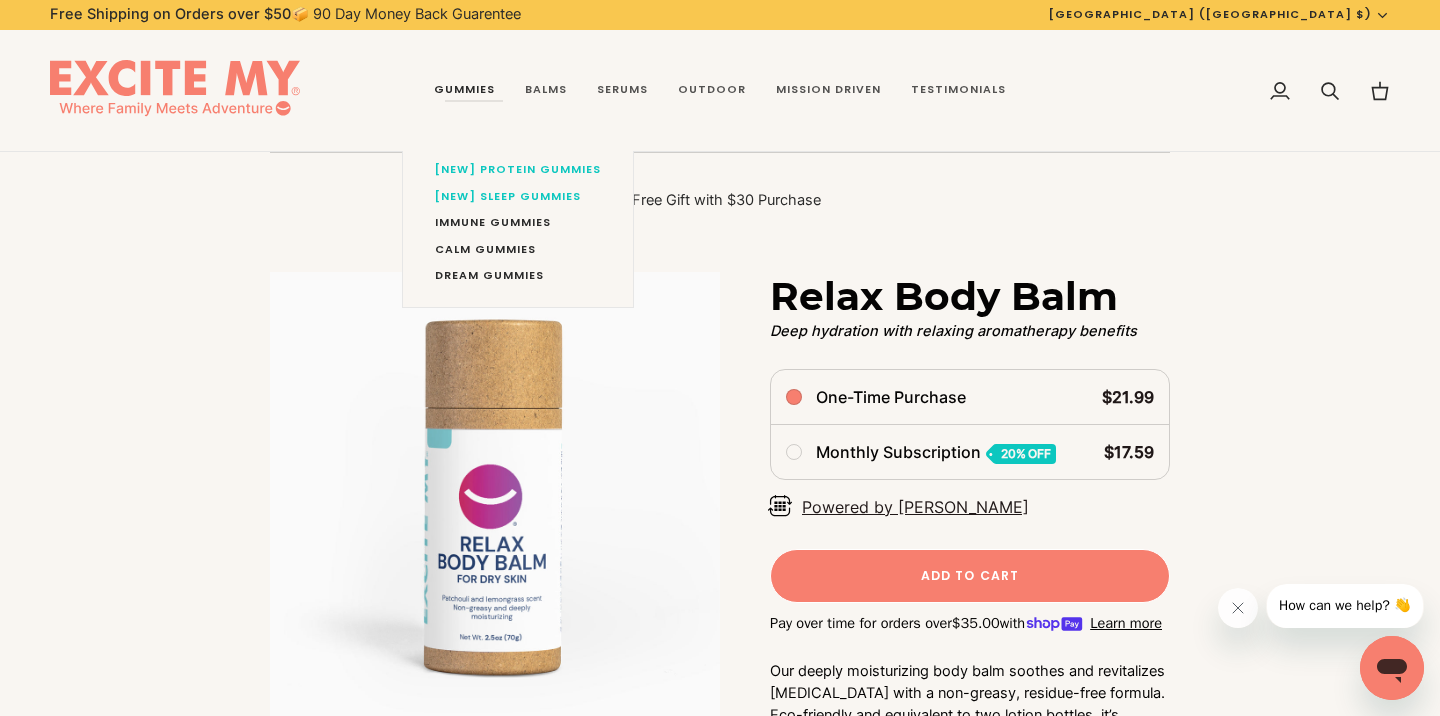 click on "Gummies" at bounding box center (464, 91) 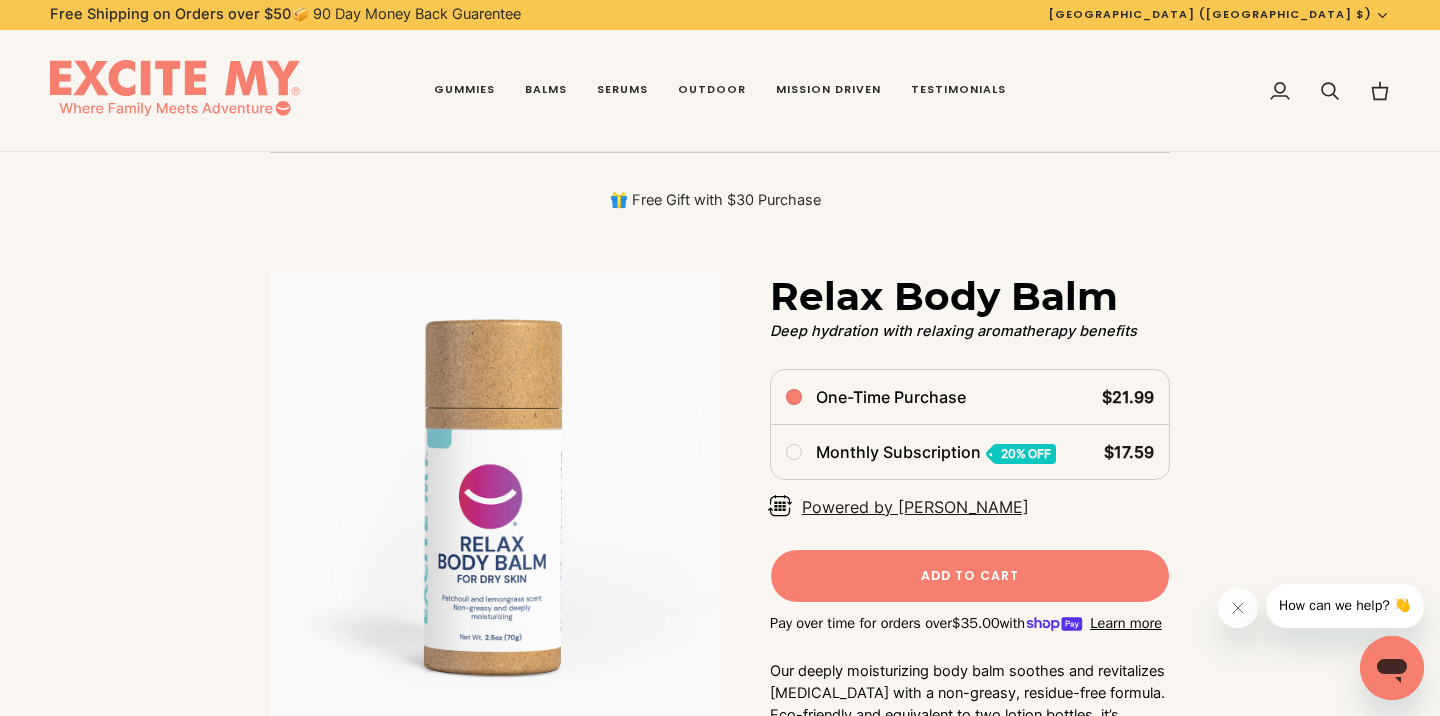click at bounding box center (175, 91) 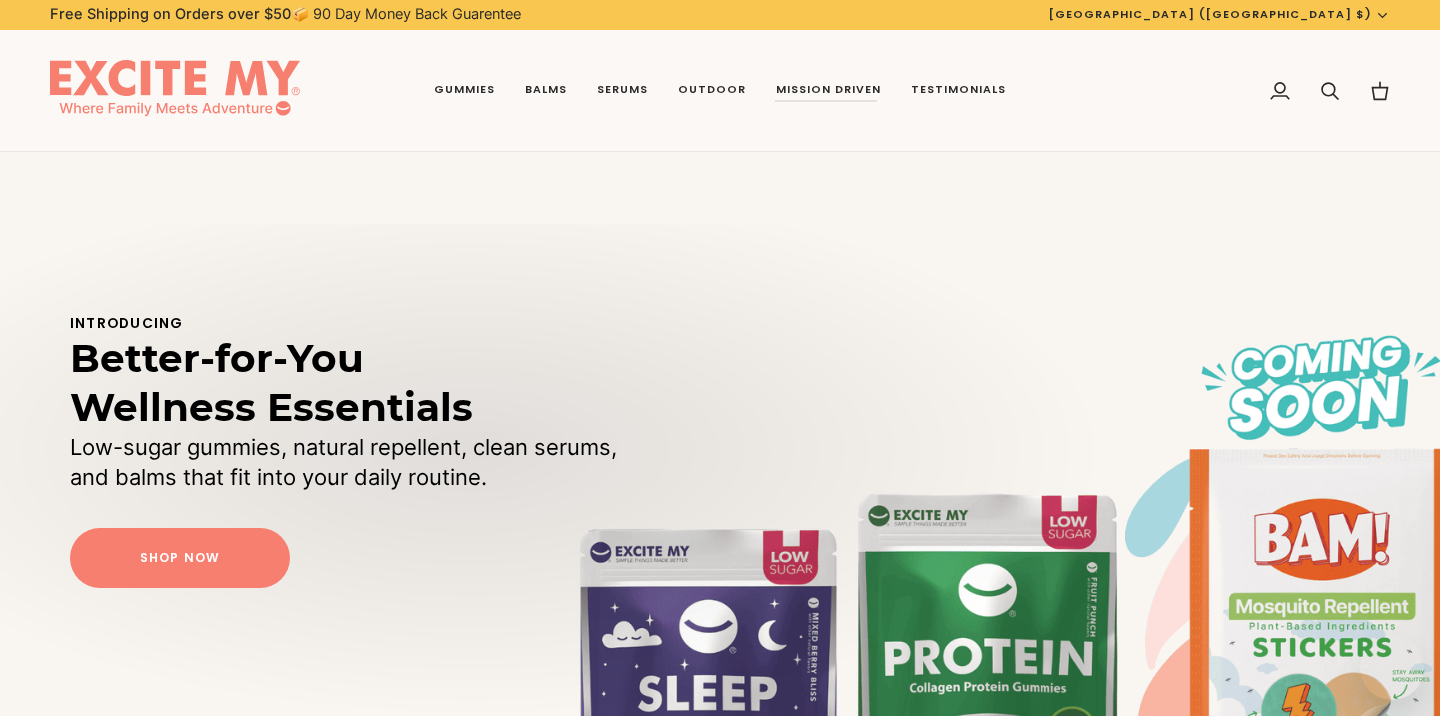 scroll, scrollTop: 1015, scrollLeft: 0, axis: vertical 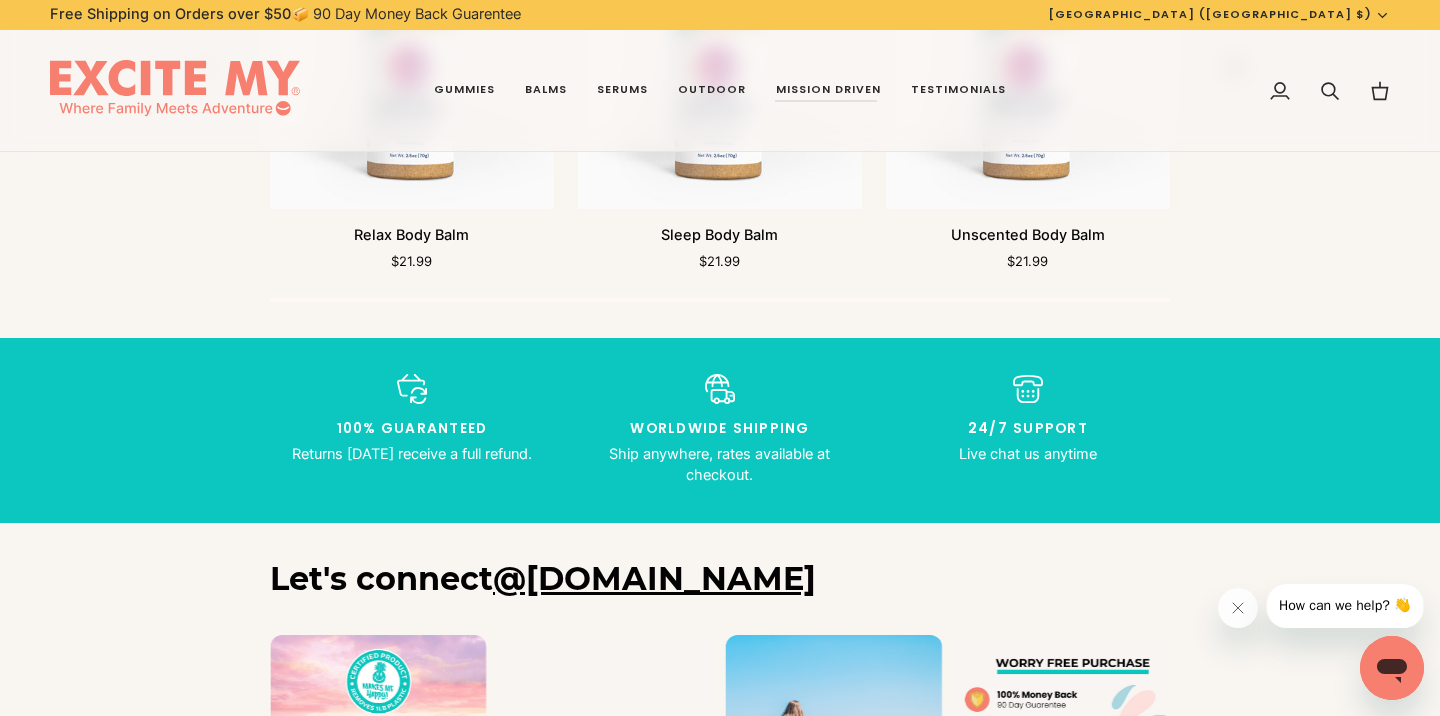 drag, startPoint x: 292, startPoint y: 458, endPoint x: 429, endPoint y: 459, distance: 137.00365 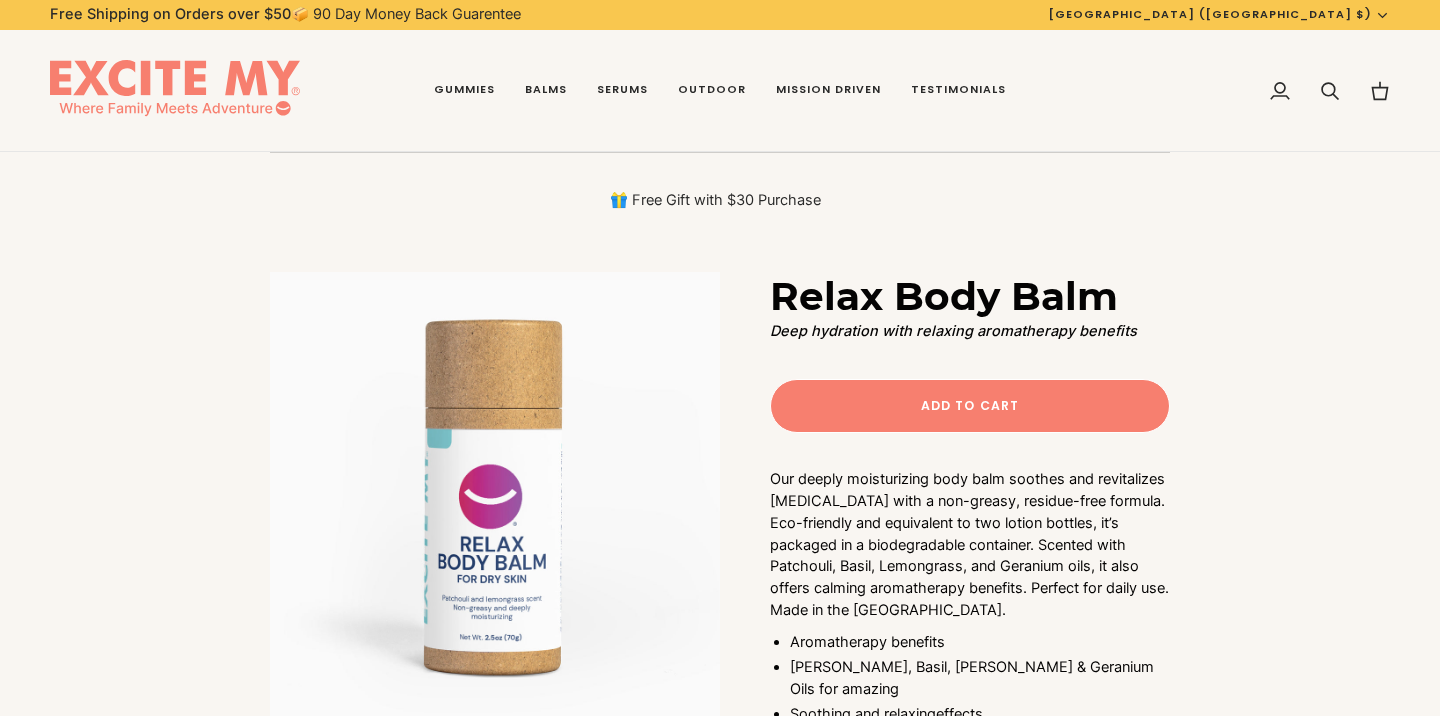 scroll, scrollTop: 0, scrollLeft: 0, axis: both 